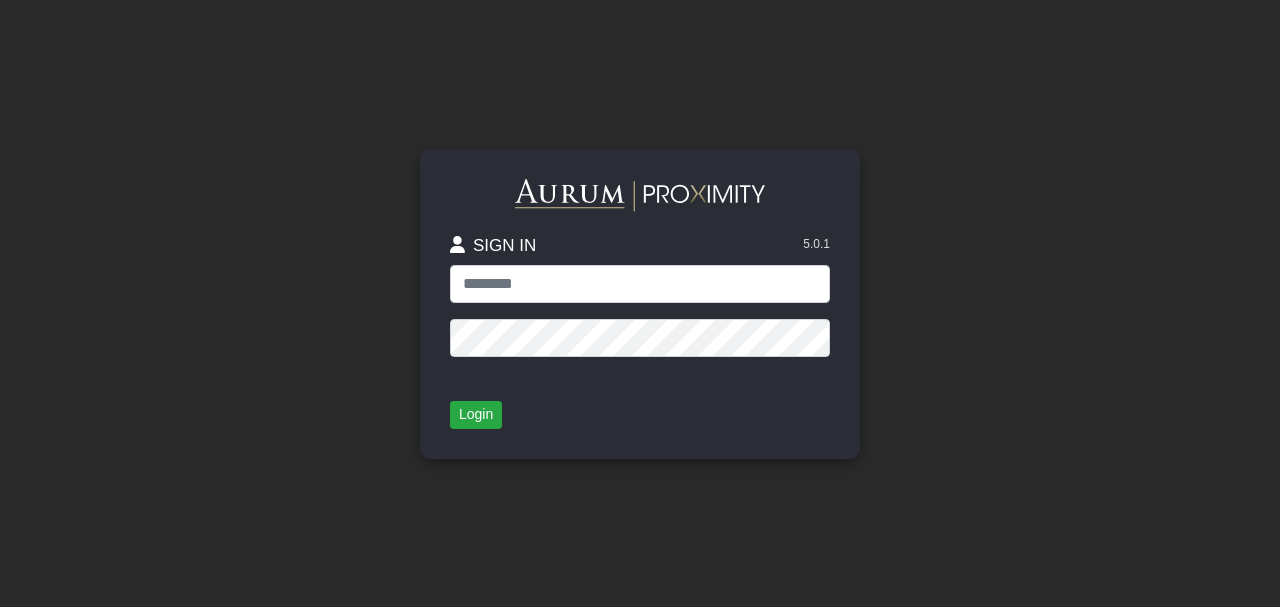 scroll, scrollTop: 0, scrollLeft: 0, axis: both 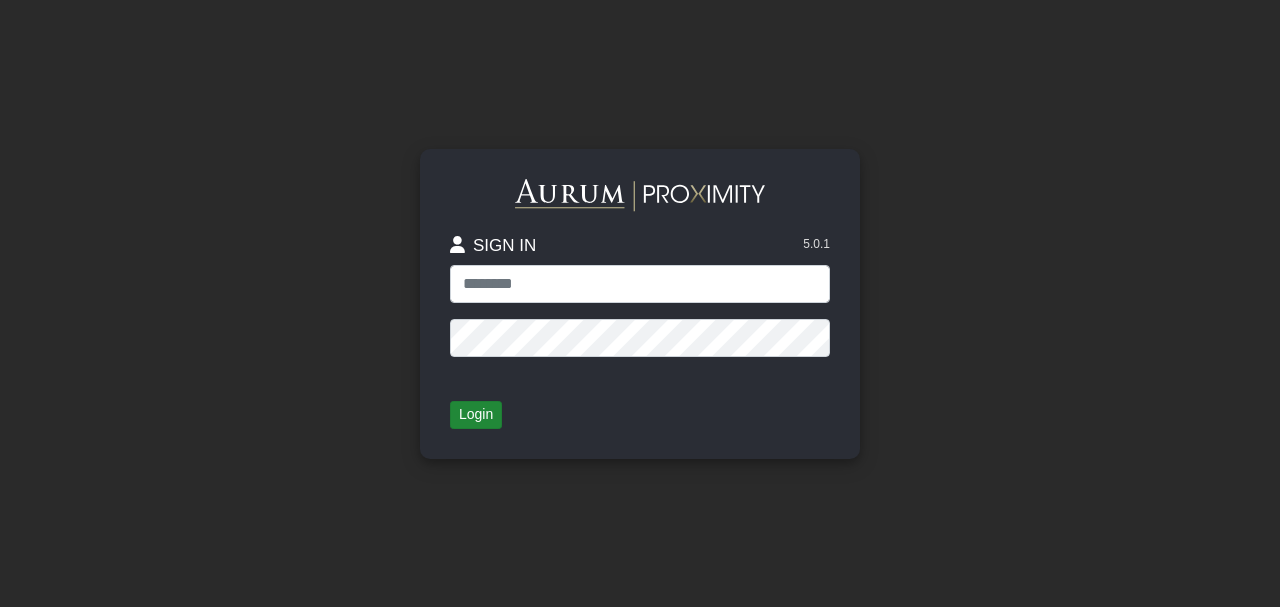 type on "**********" 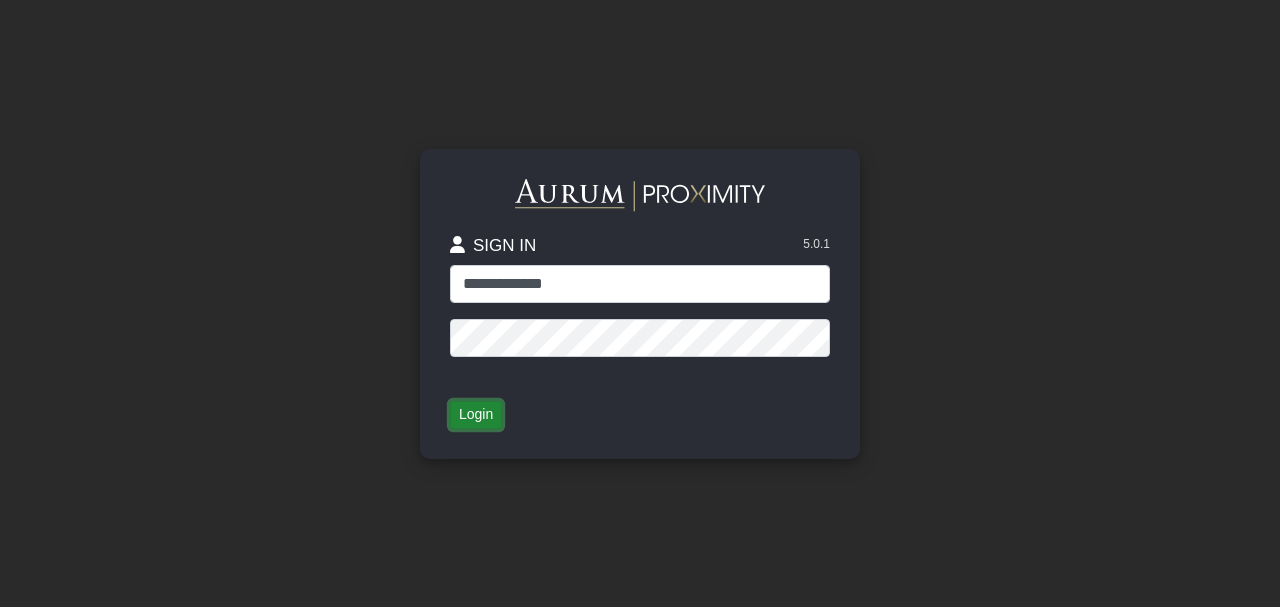 click on "Login" 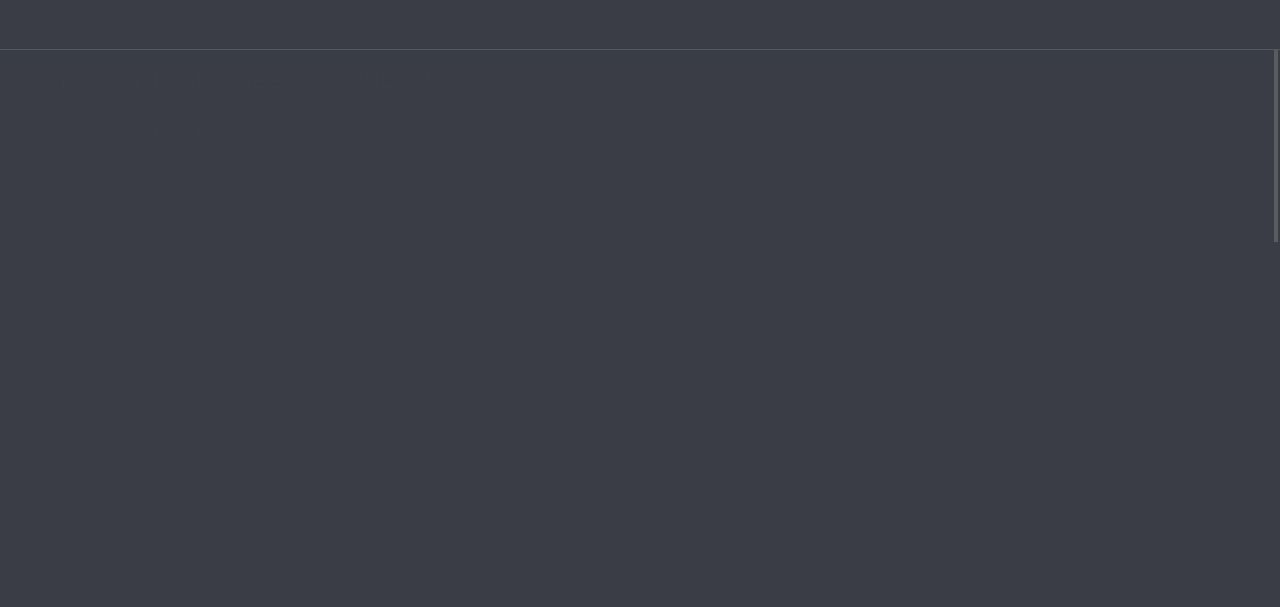 click on "PORTFOLIO" 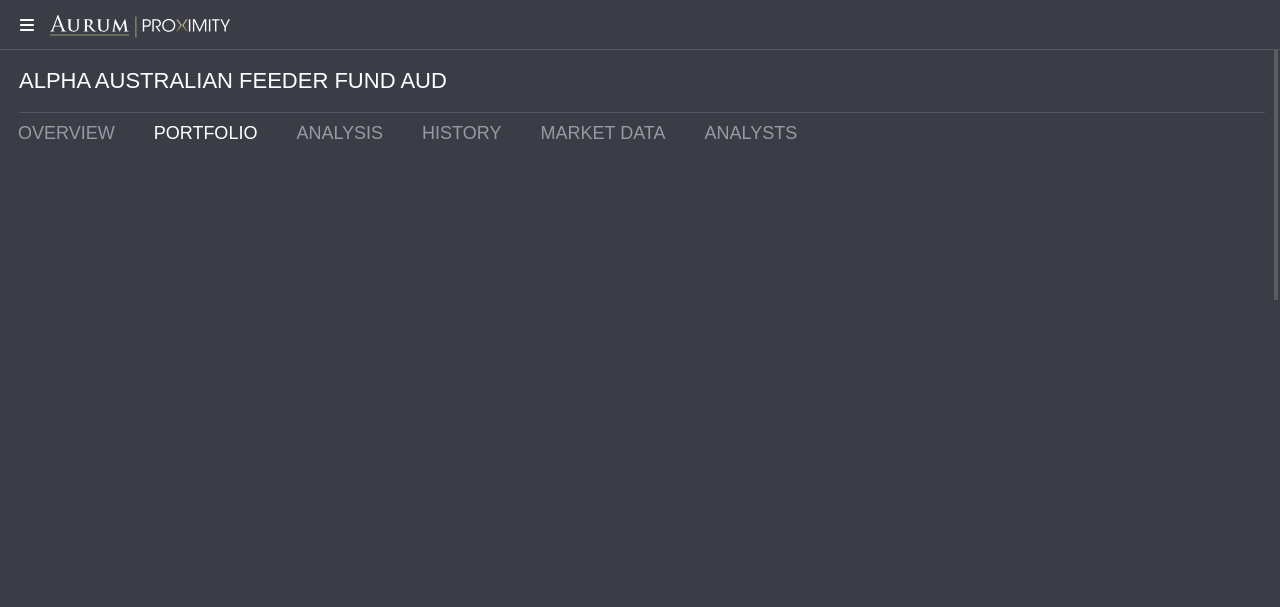 click 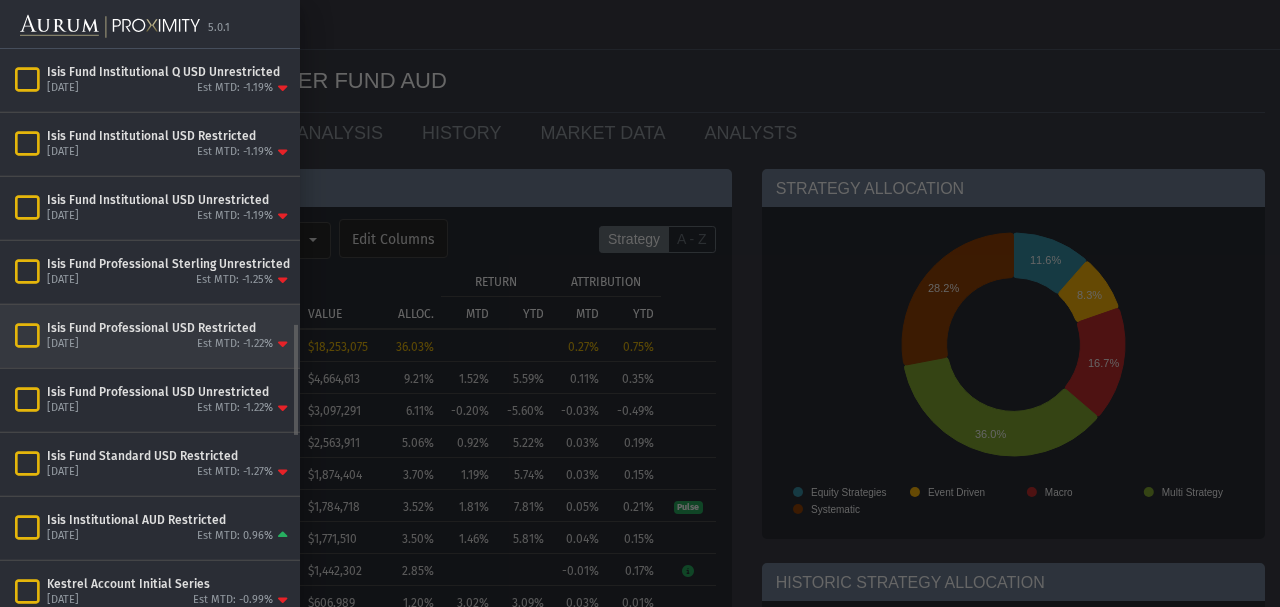 scroll, scrollTop: 1702, scrollLeft: 0, axis: vertical 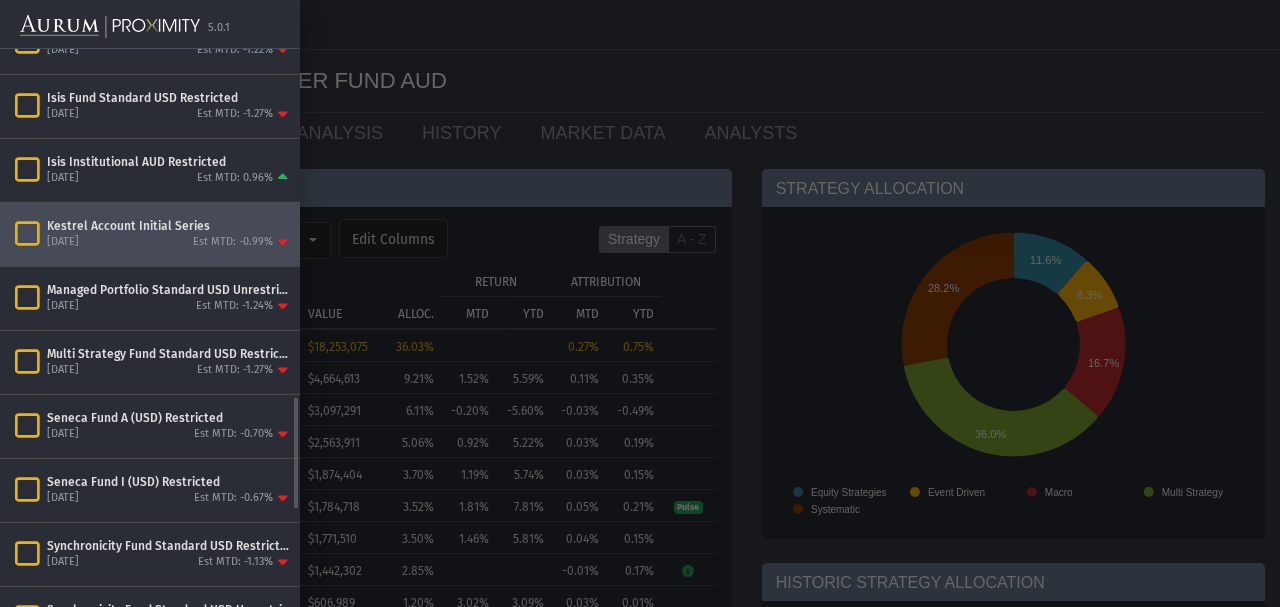click on "Kestrel Account Initial Series" at bounding box center [169, 225] 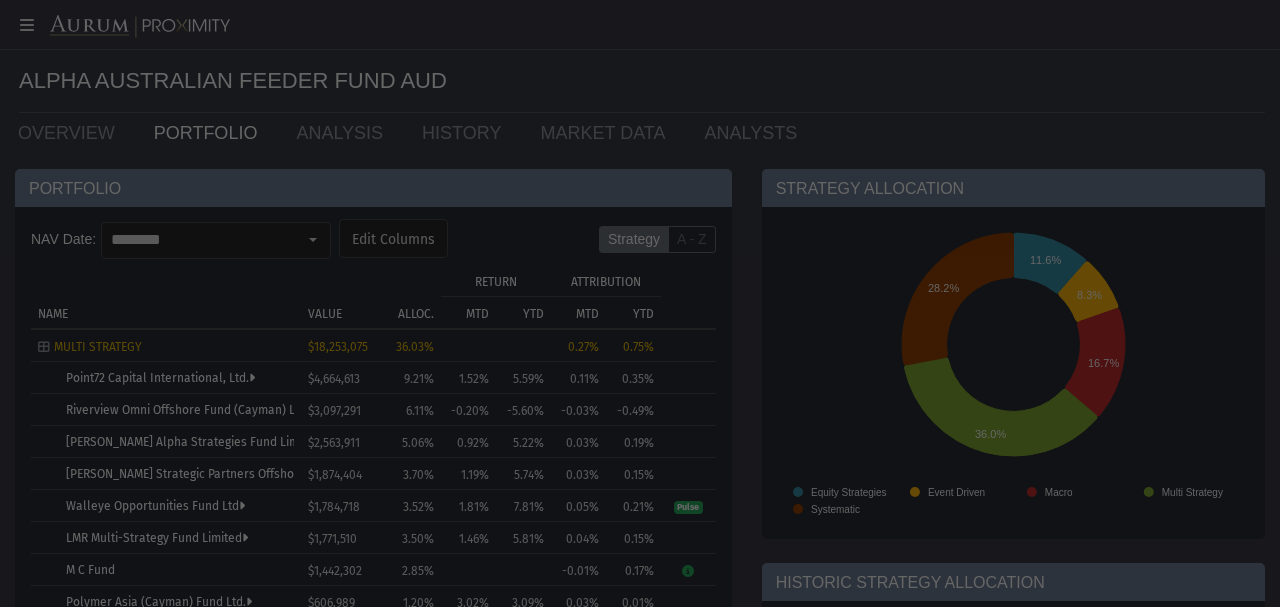 scroll, scrollTop: 1703, scrollLeft: 0, axis: vertical 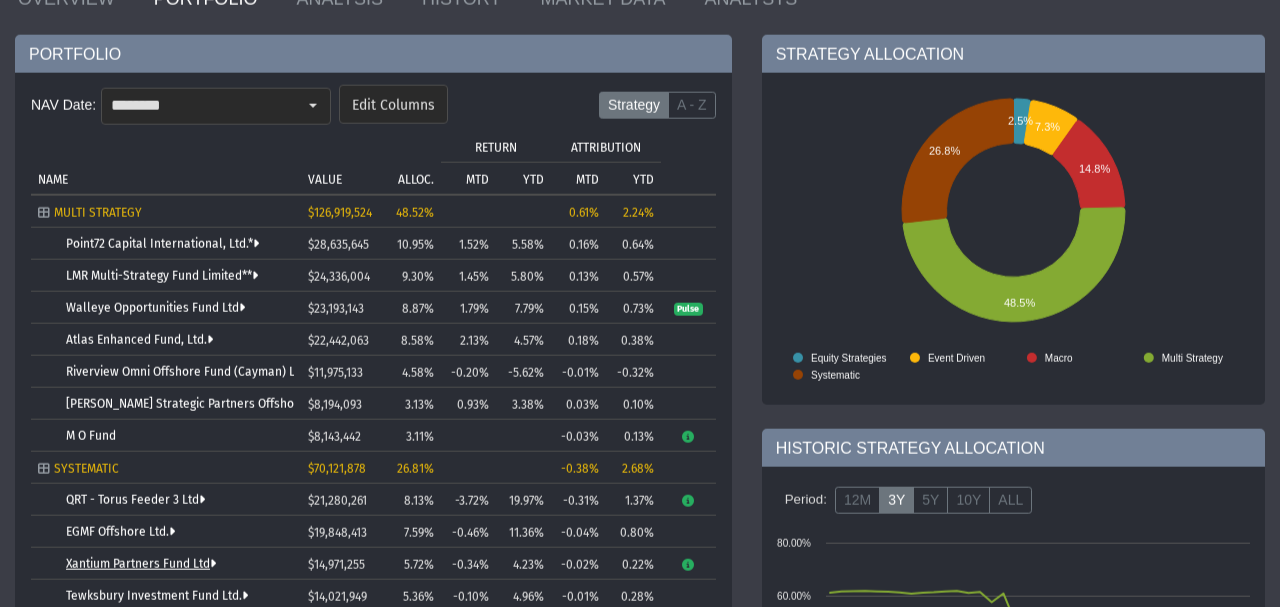 click on "Xantium Partners Fund Ltd" at bounding box center [141, 564] 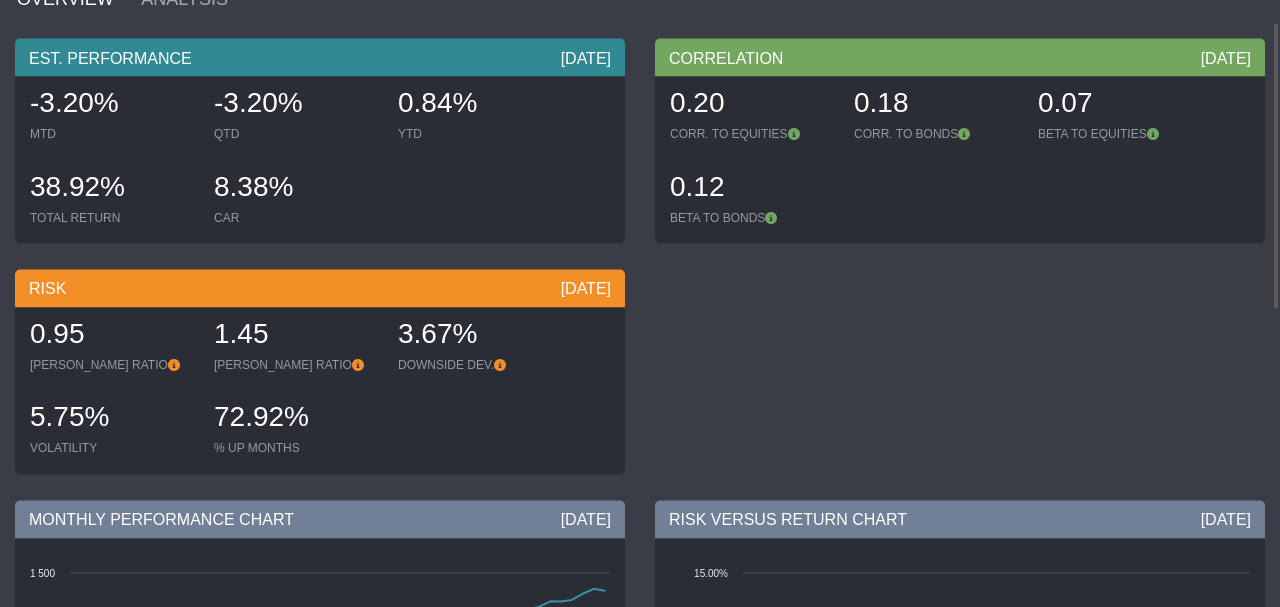 scroll, scrollTop: 0, scrollLeft: 0, axis: both 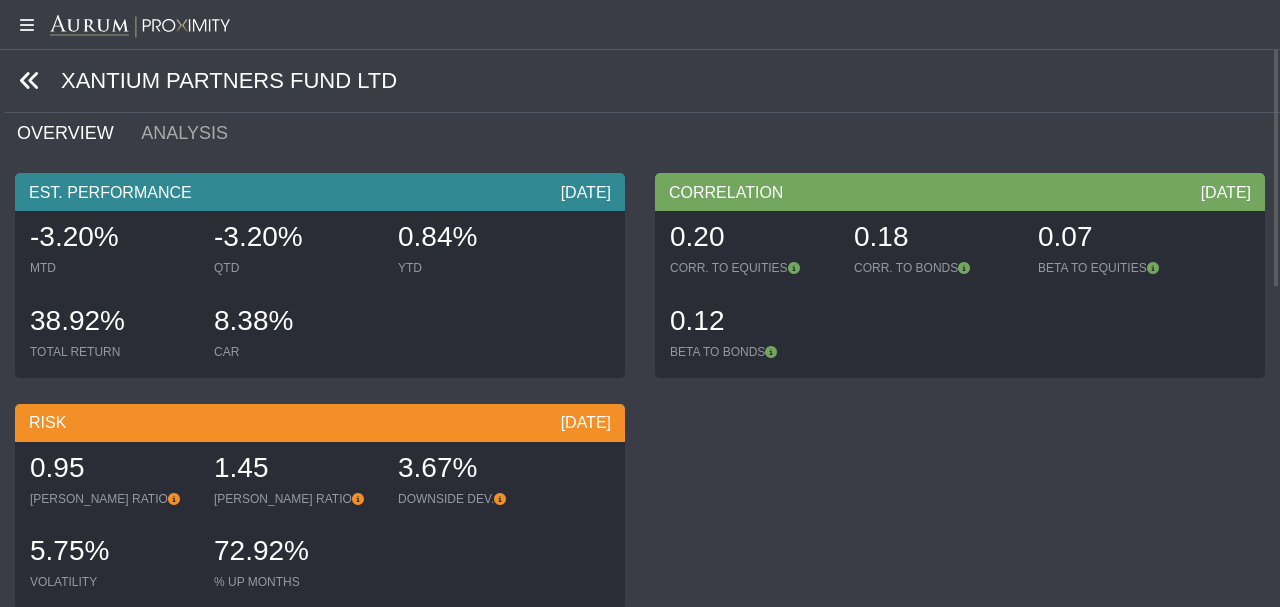 click 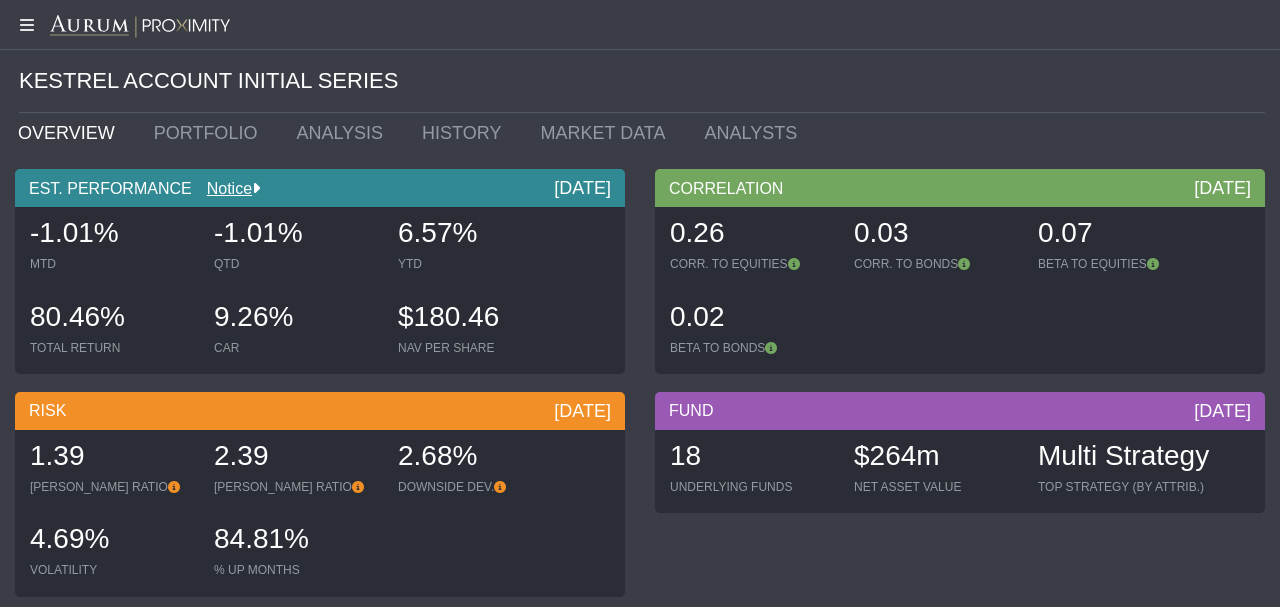 scroll, scrollTop: 0, scrollLeft: 0, axis: both 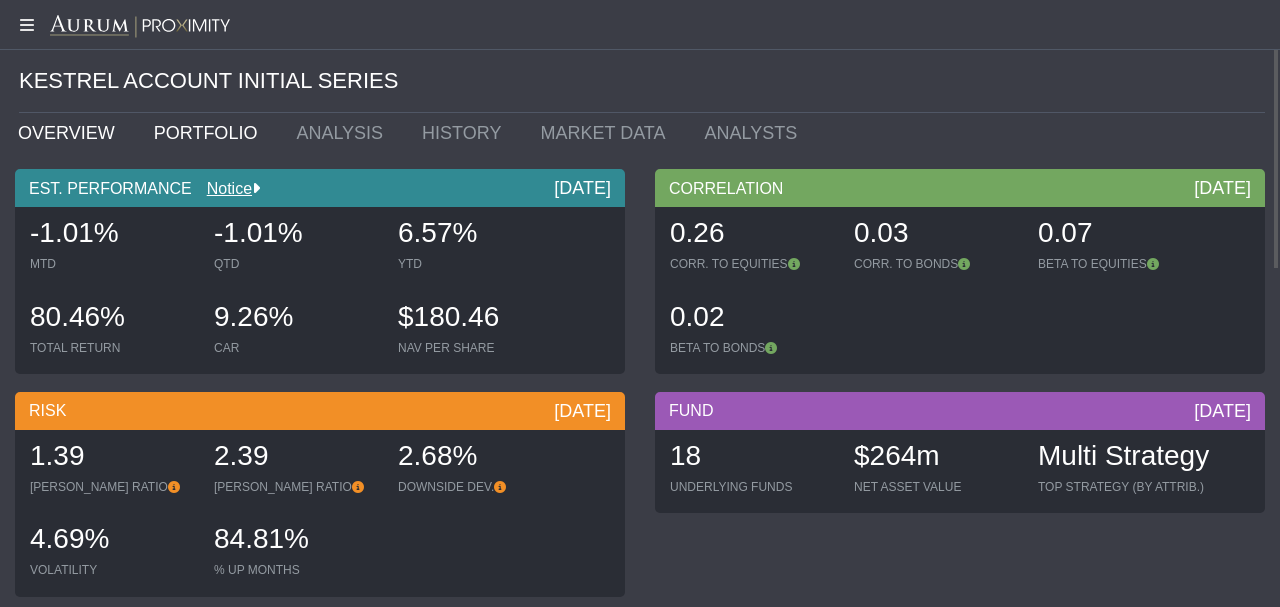 click on "PORTFOLIO" 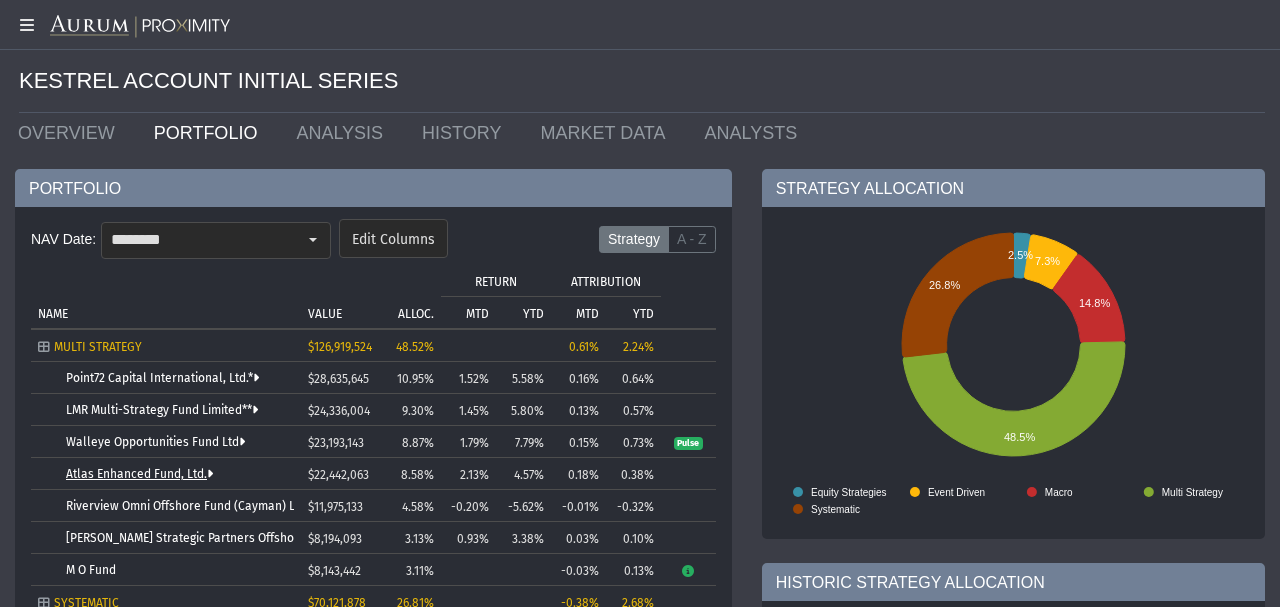 click on "Atlas Enhanced Fund, Ltd." at bounding box center [139, 474] 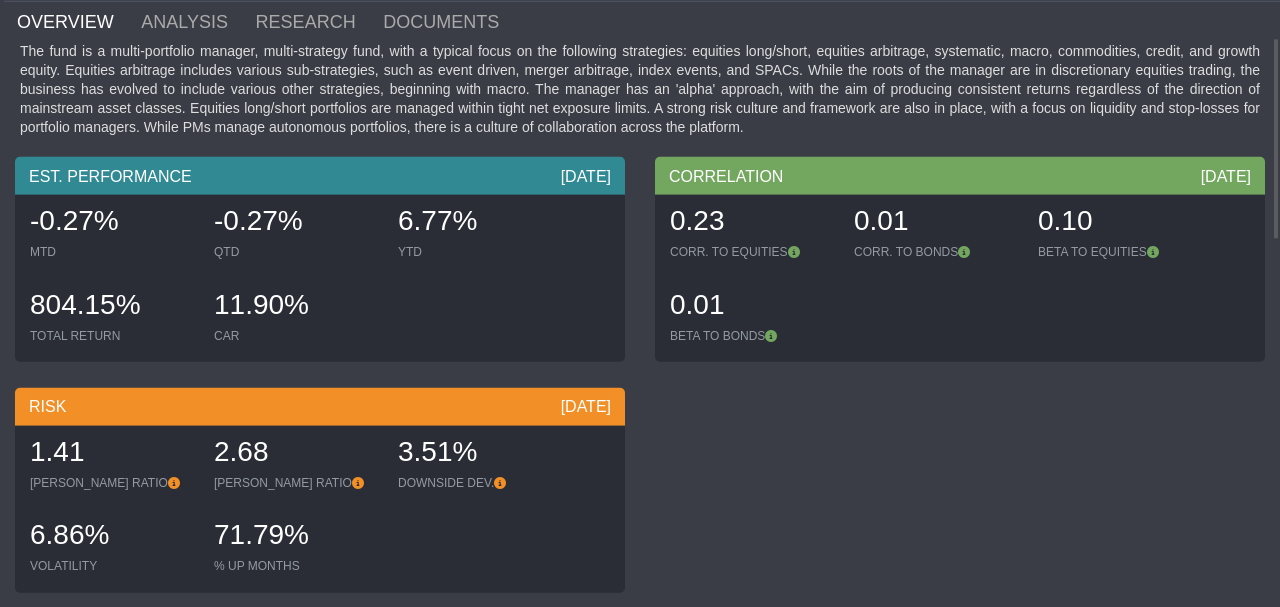 scroll, scrollTop: 67, scrollLeft: 0, axis: vertical 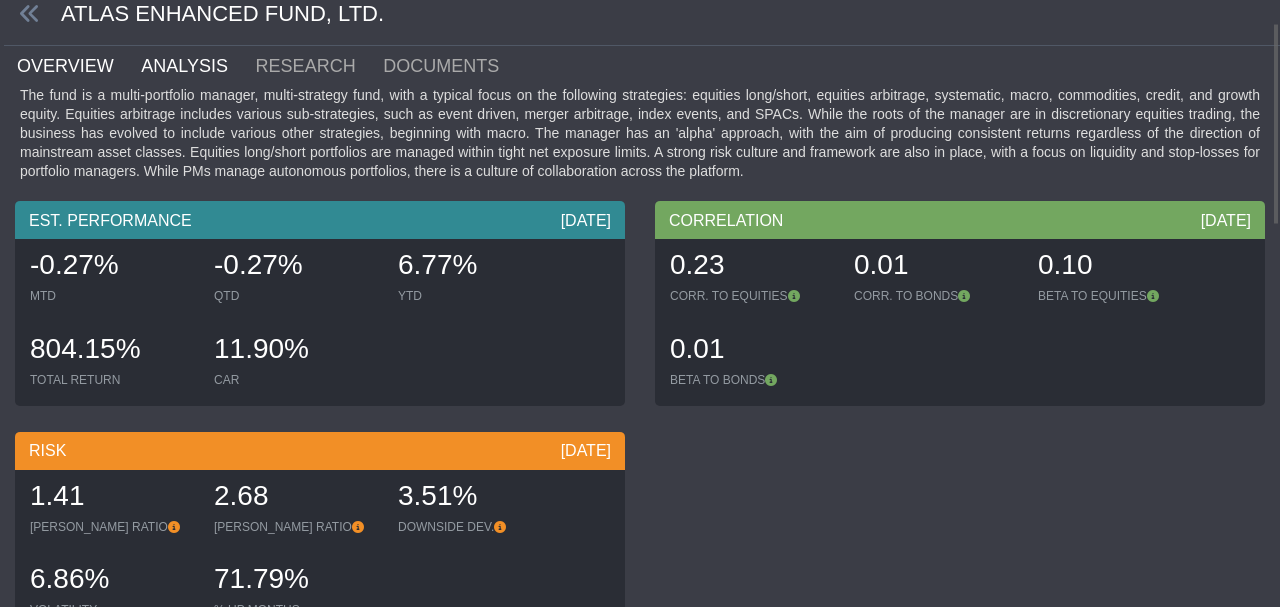 click on "ANALYSIS" 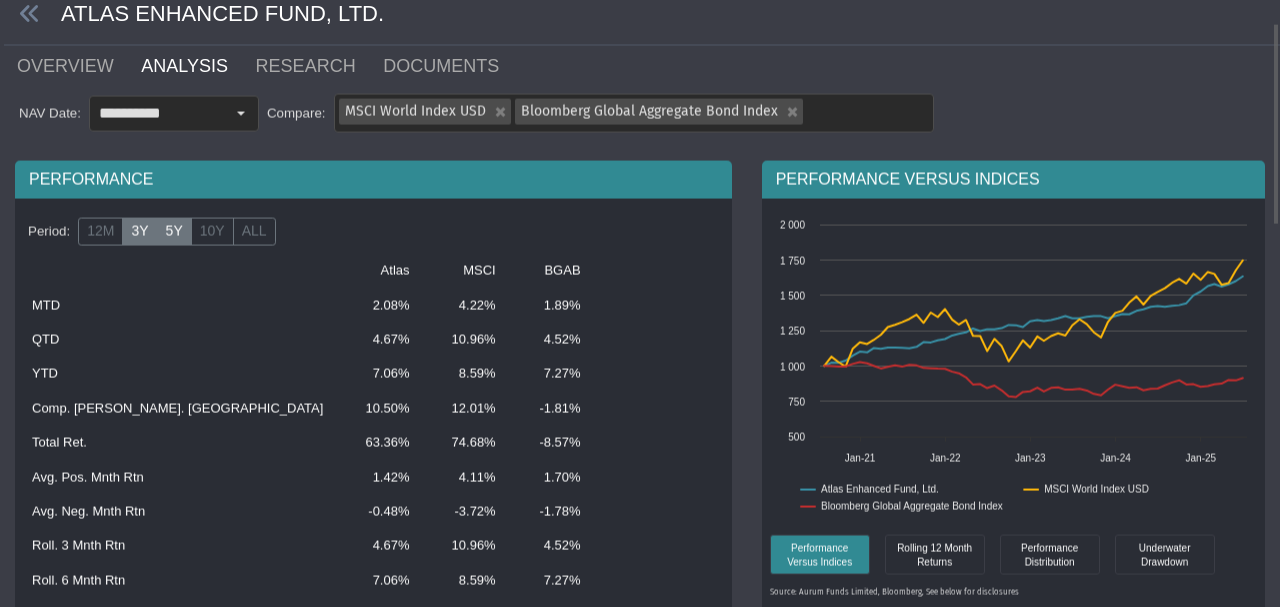 click on "3Y" at bounding box center (139, 232) 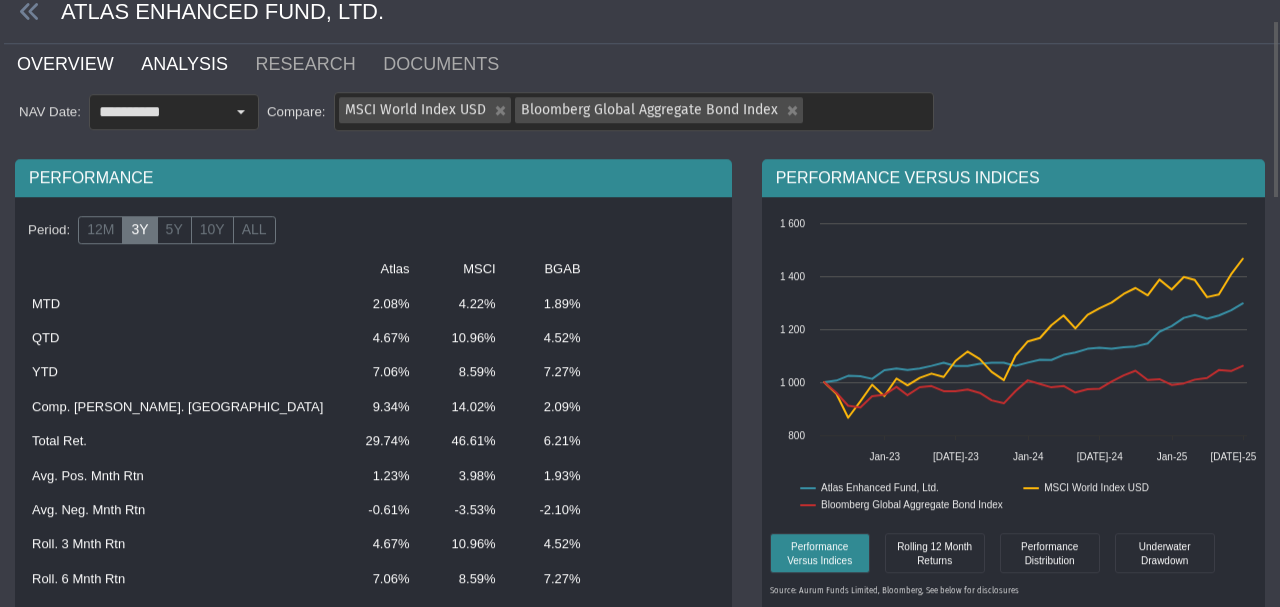 click on "OVERVIEW" 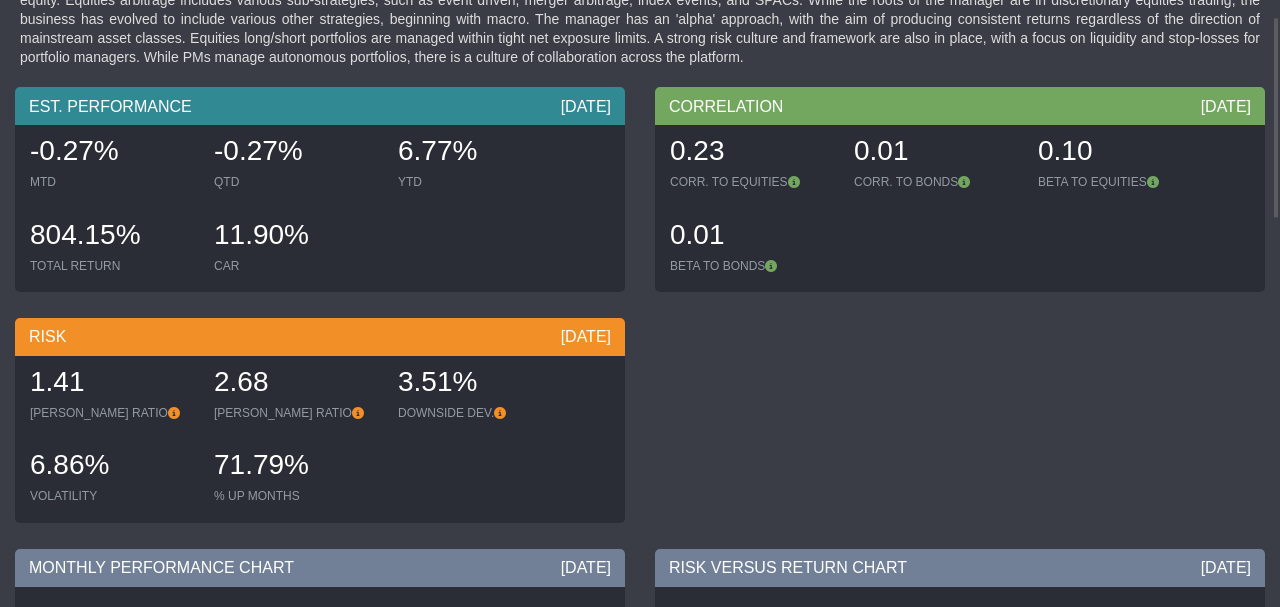 scroll, scrollTop: 0, scrollLeft: 0, axis: both 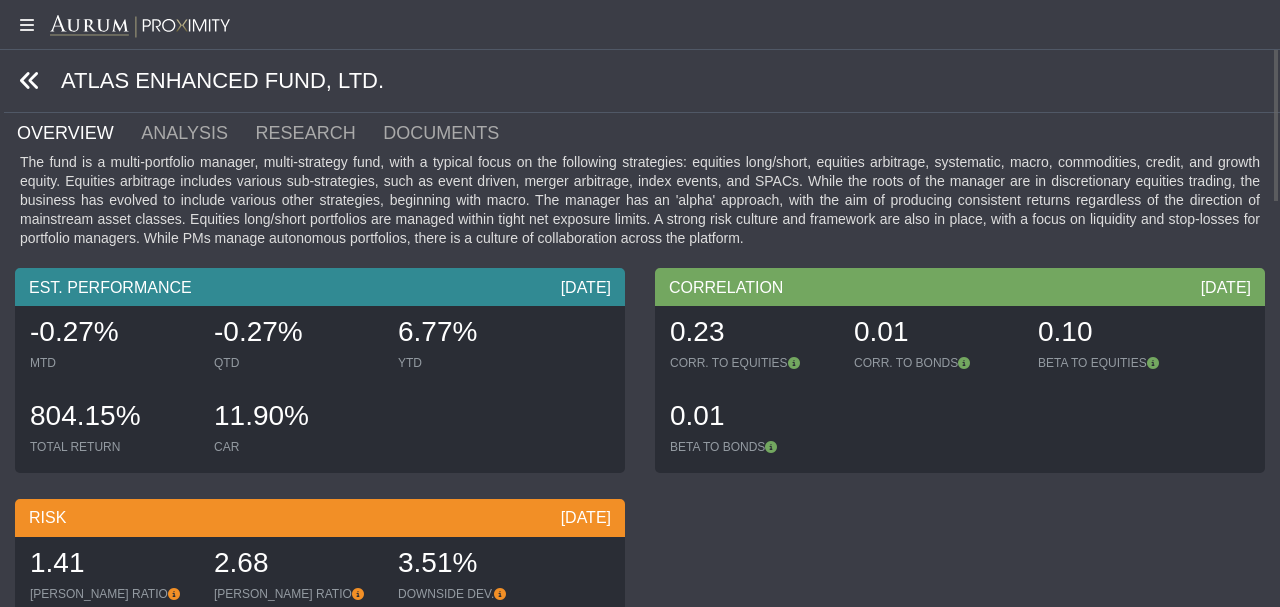 click 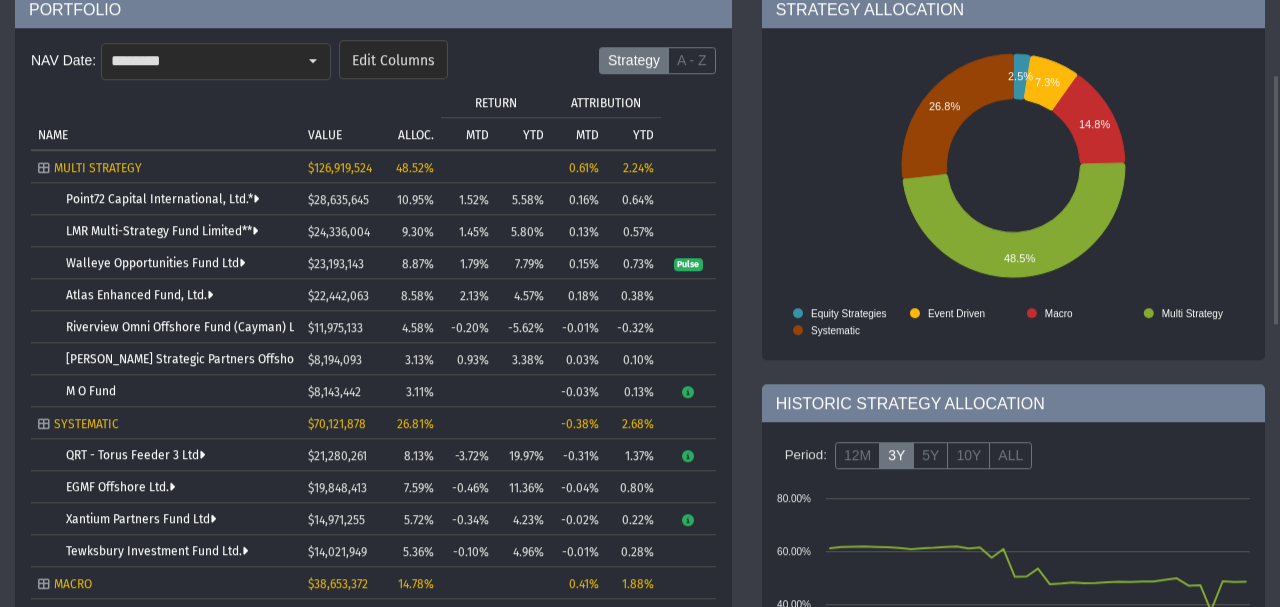 scroll, scrollTop: 0, scrollLeft: 0, axis: both 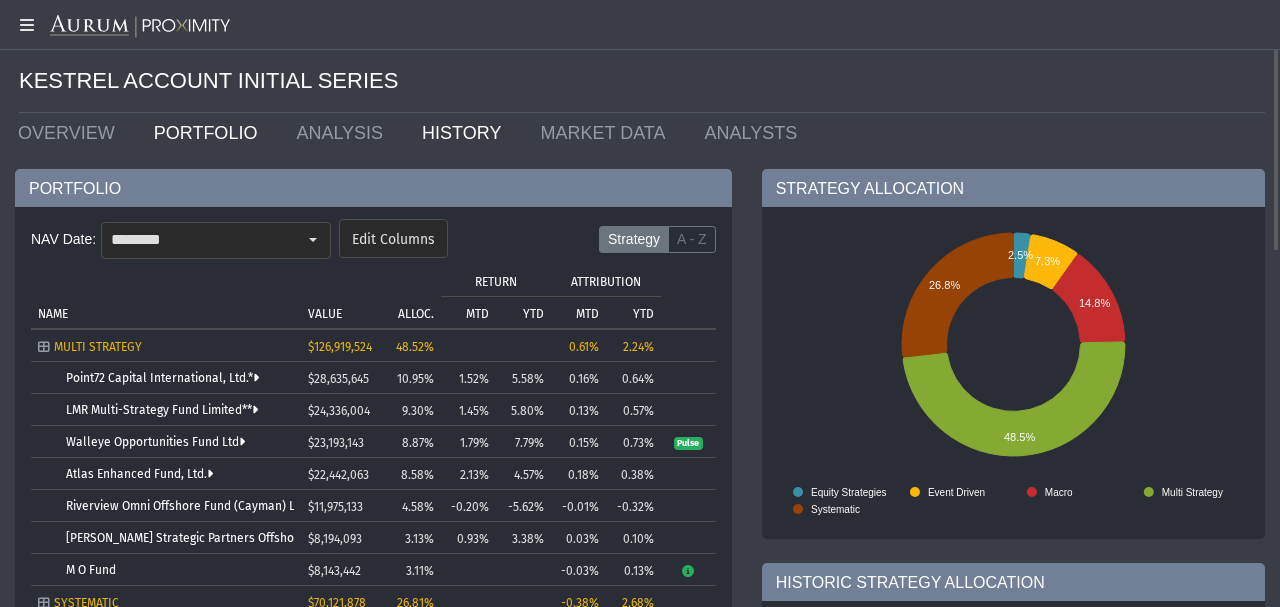 click on "HISTORY" 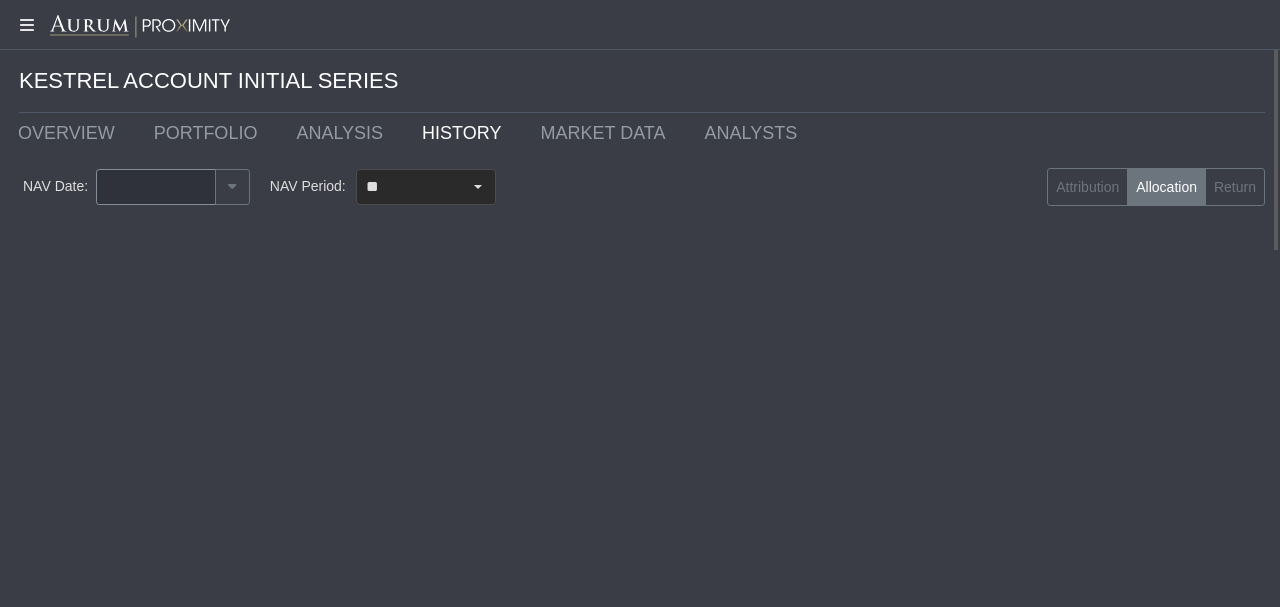 type on "********" 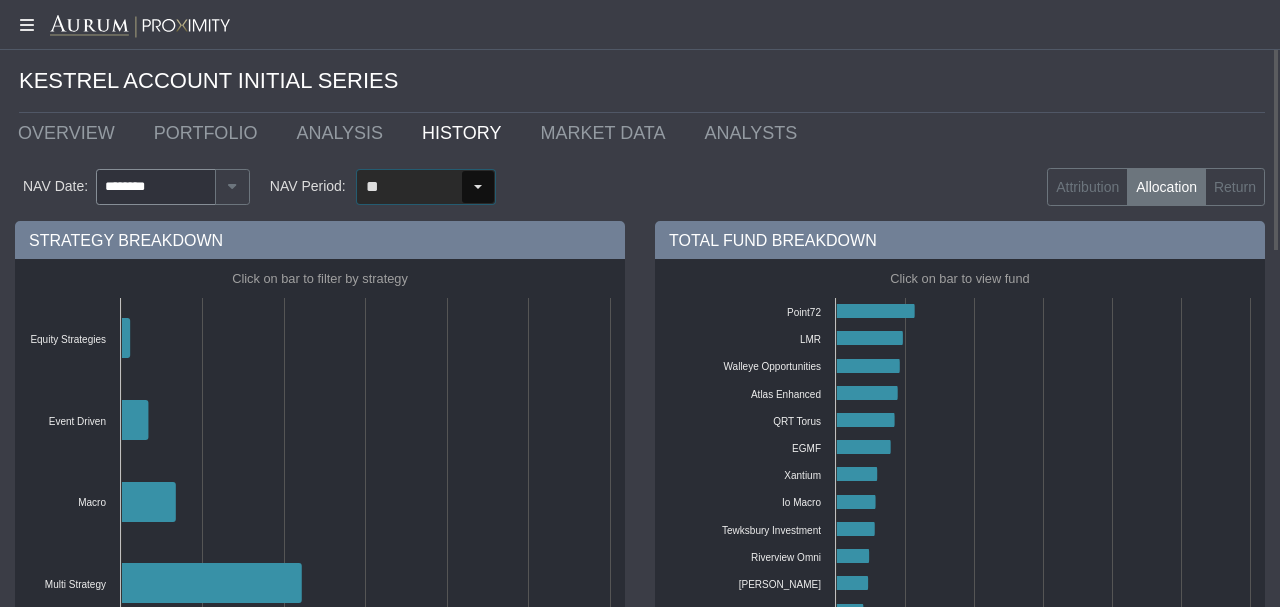 click 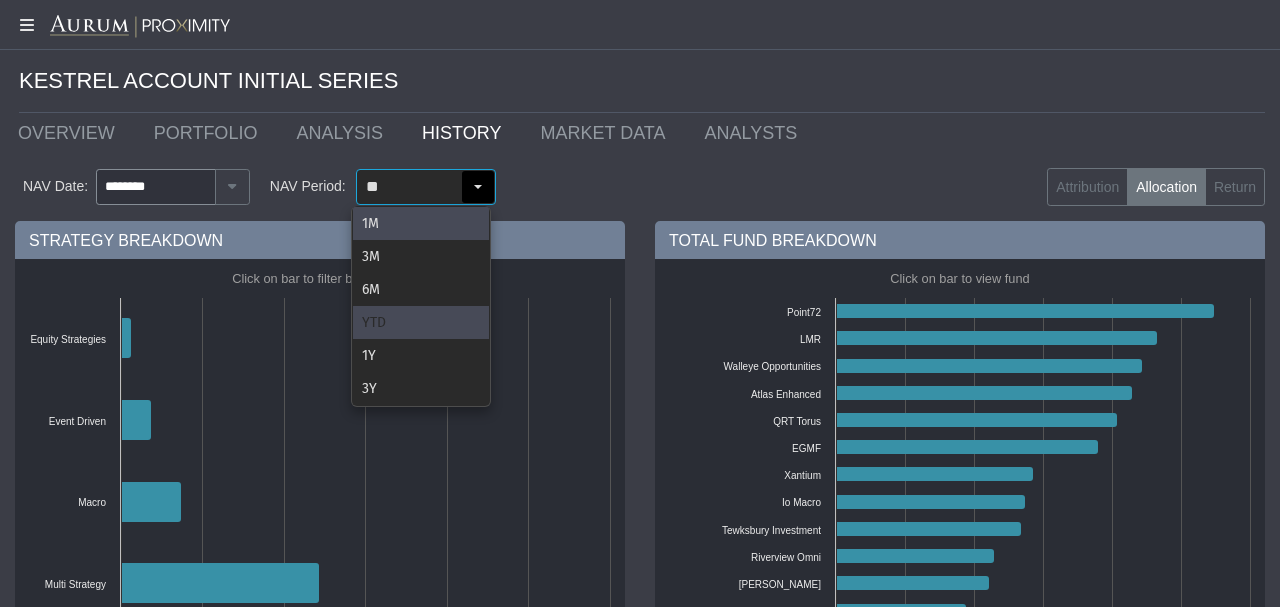 click on "YTD" at bounding box center (421, 322) 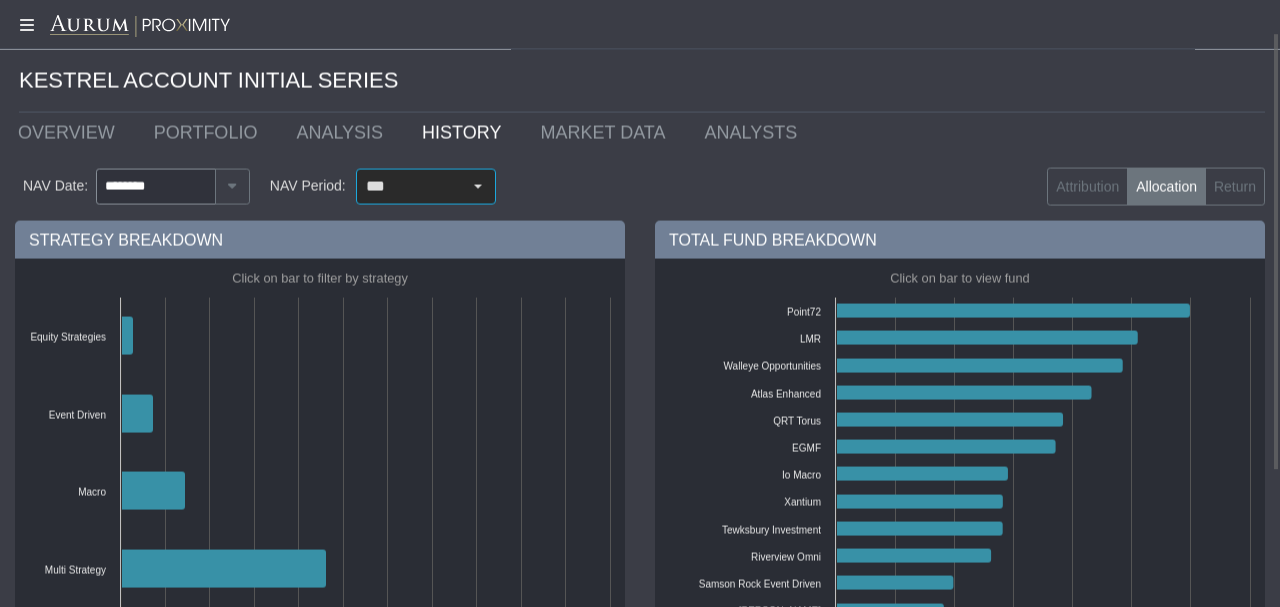 scroll, scrollTop: 89, scrollLeft: 0, axis: vertical 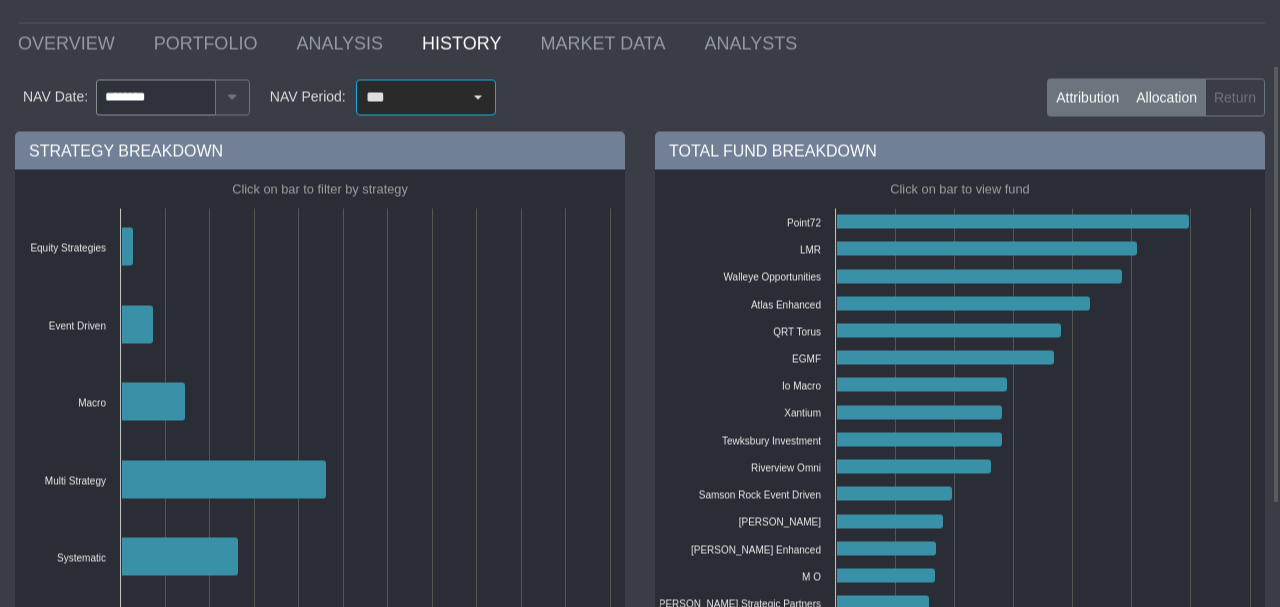 click on "Attribution" 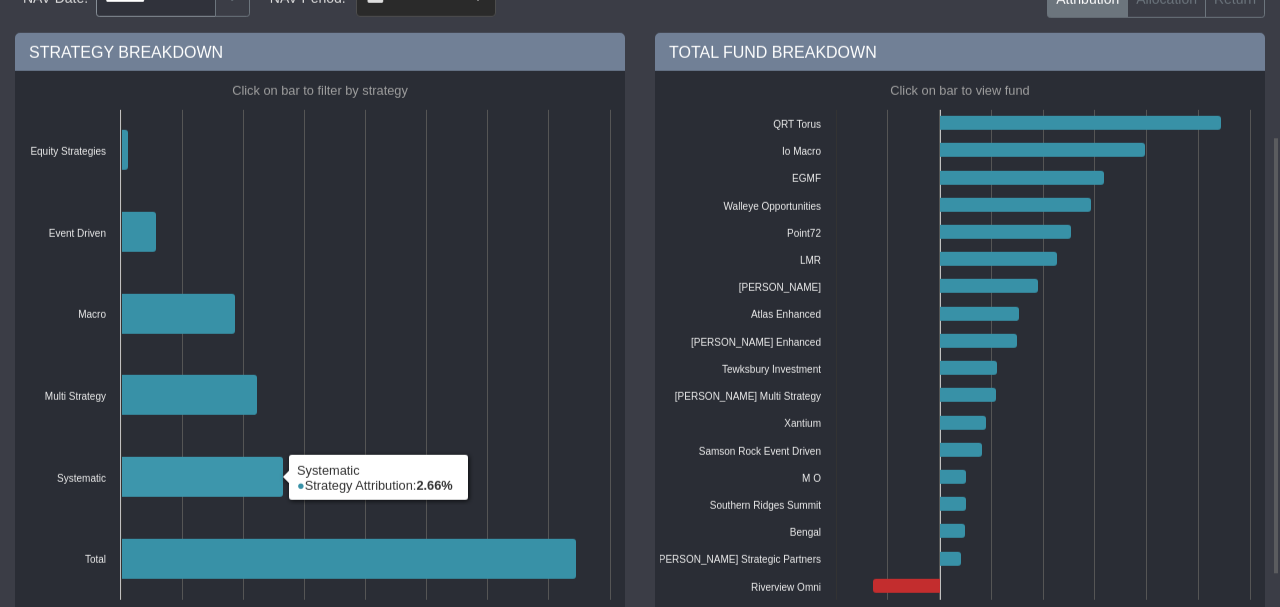 scroll, scrollTop: 232, scrollLeft: 0, axis: vertical 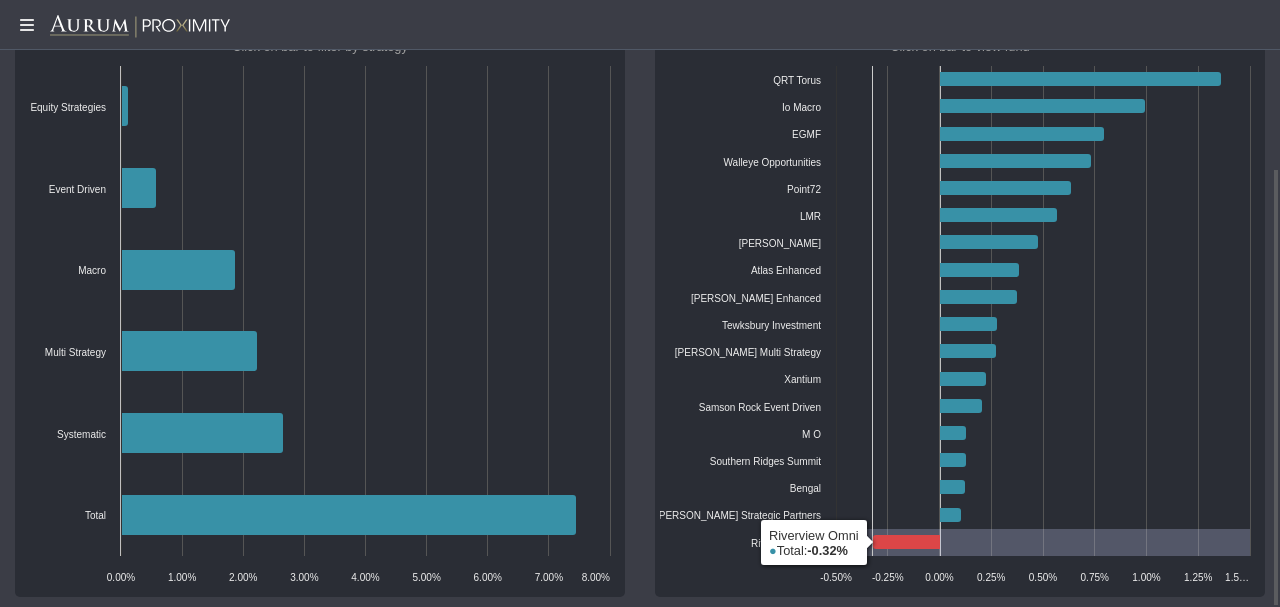 click 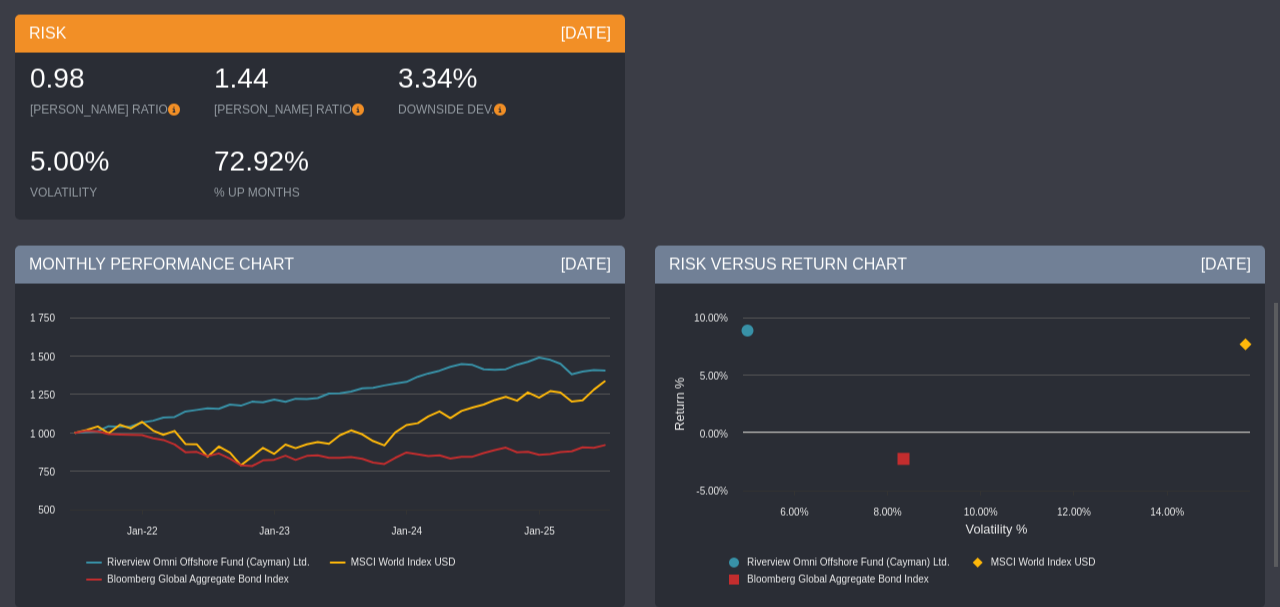 scroll, scrollTop: 768, scrollLeft: 0, axis: vertical 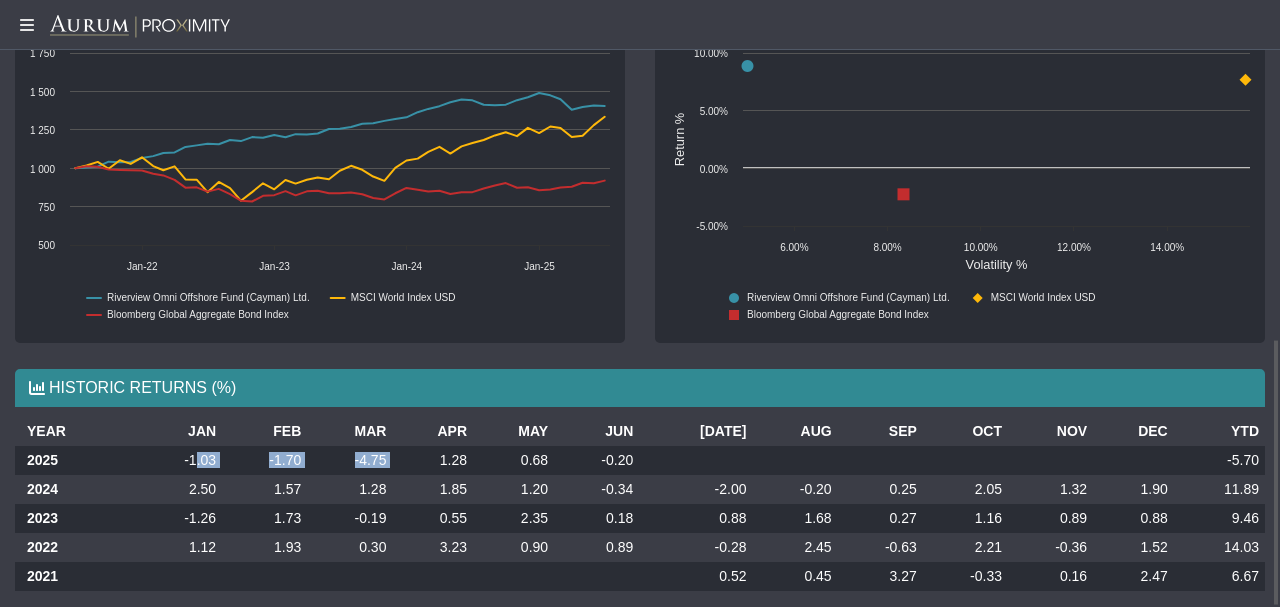 drag, startPoint x: 198, startPoint y: 436, endPoint x: 410, endPoint y: 435, distance: 212.00237 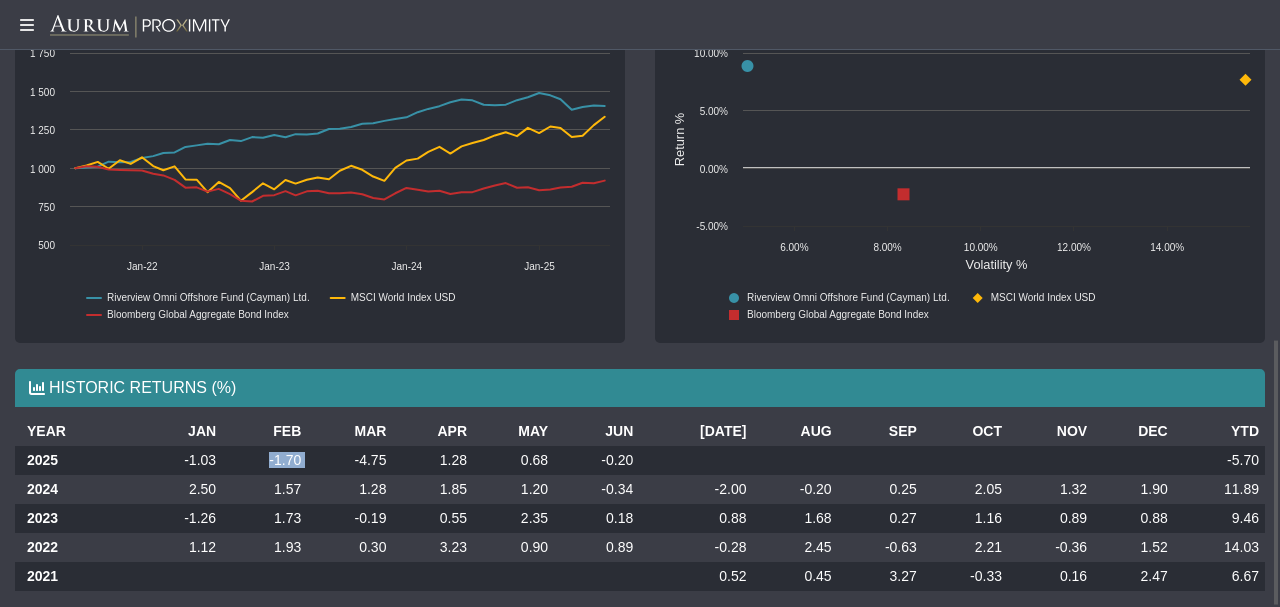 drag, startPoint x: 320, startPoint y: 438, endPoint x: 265, endPoint y: 440, distance: 55.03635 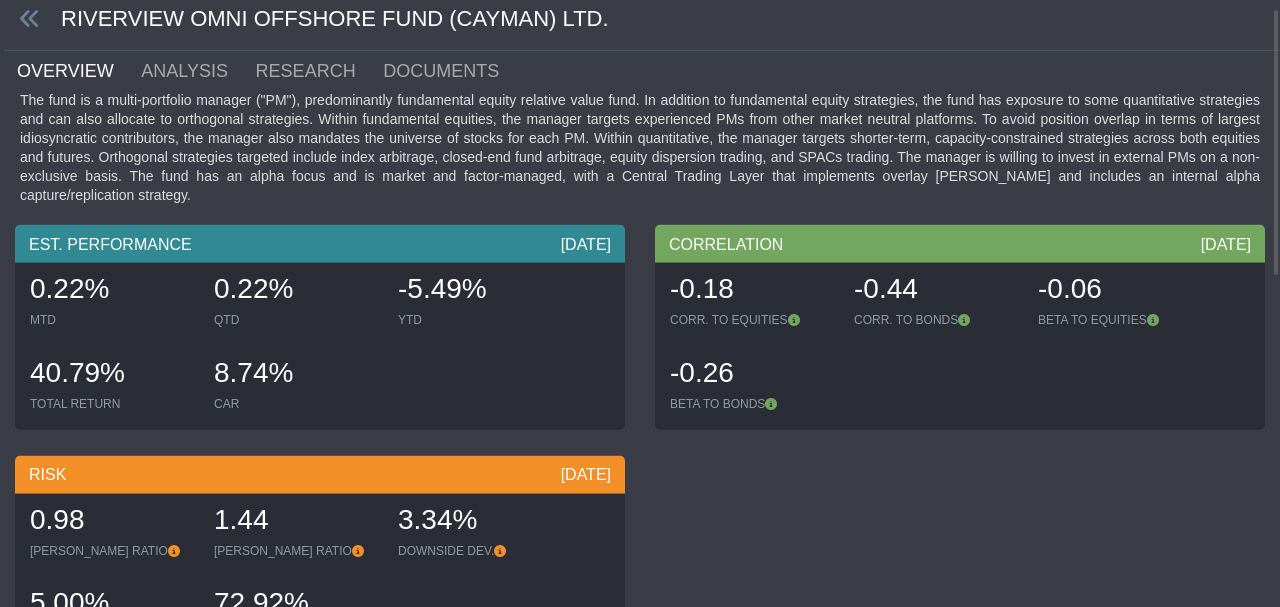 scroll, scrollTop: 0, scrollLeft: 0, axis: both 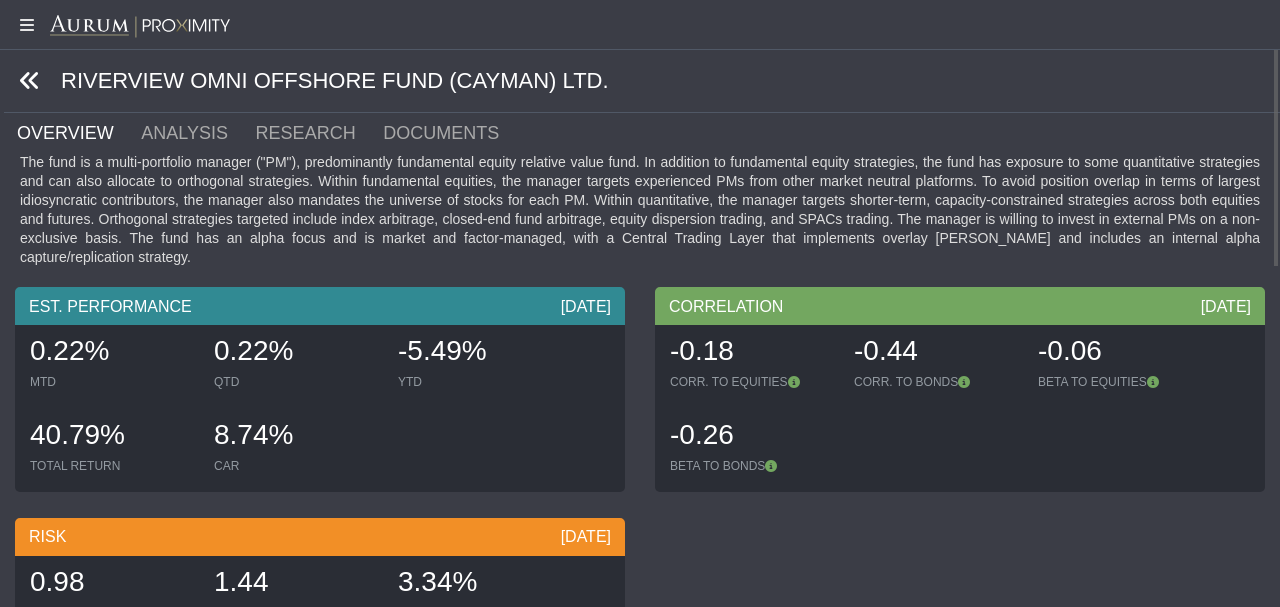 click 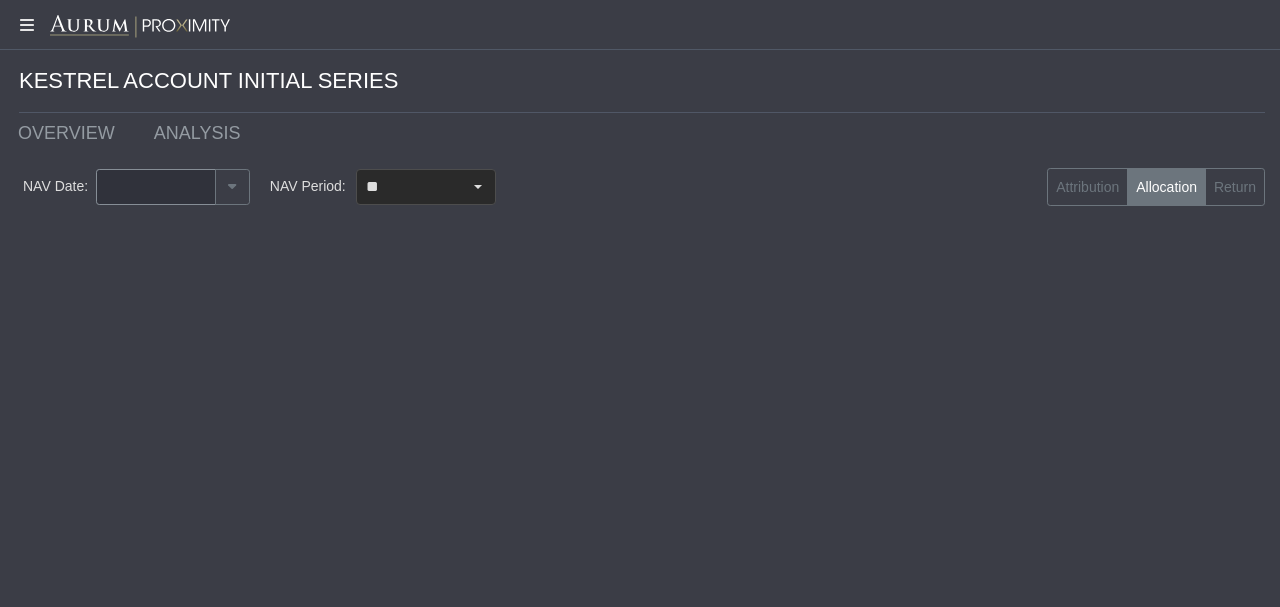 type on "********" 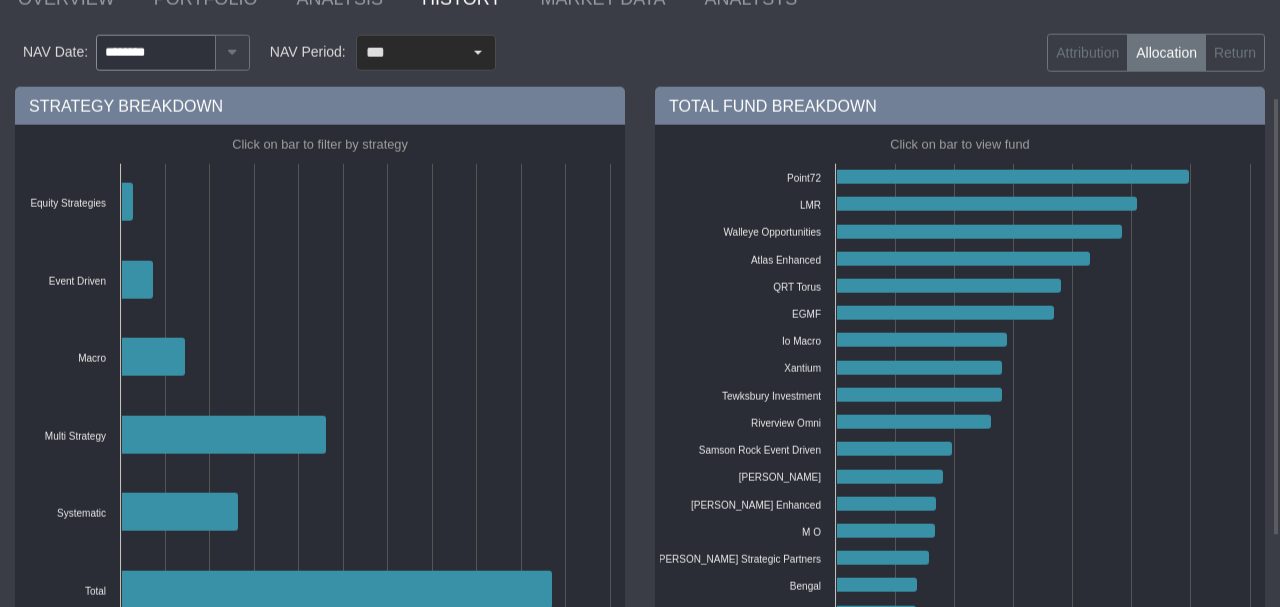 scroll, scrollTop: 178, scrollLeft: 0, axis: vertical 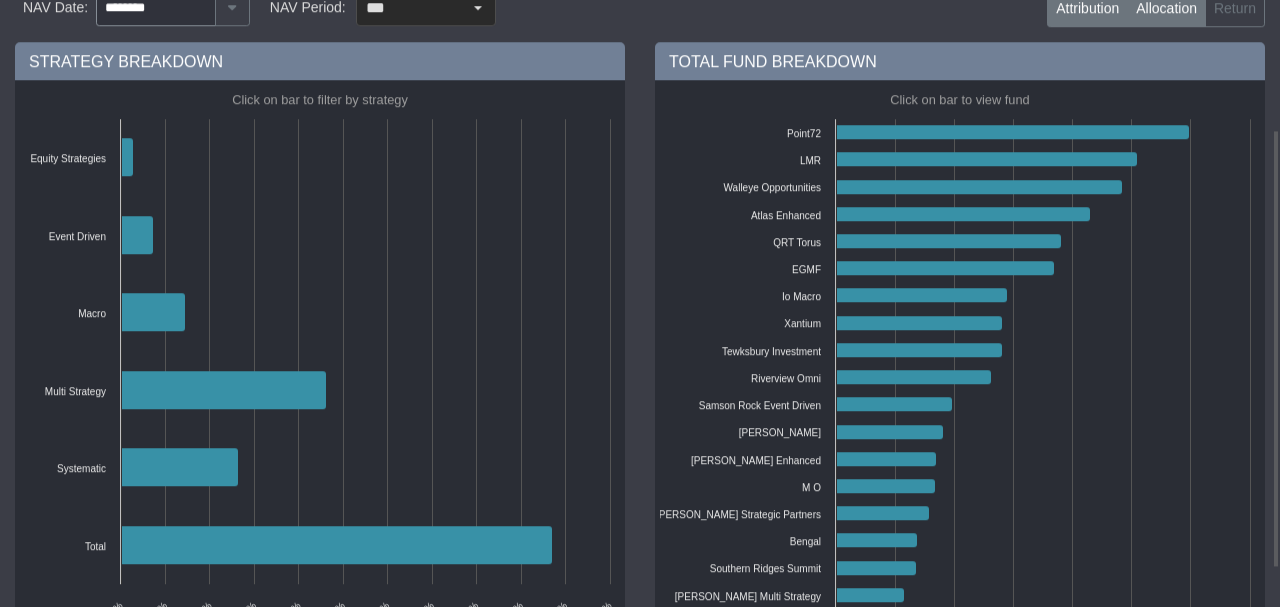 click on "Attribution" 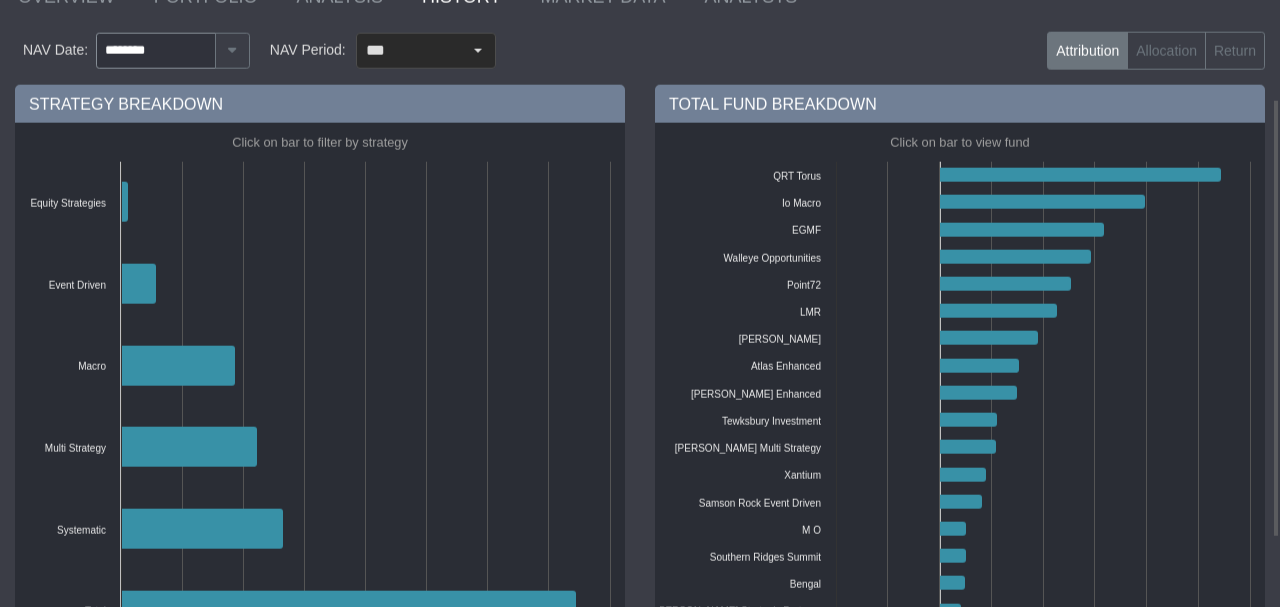 scroll, scrollTop: 92, scrollLeft: 0, axis: vertical 